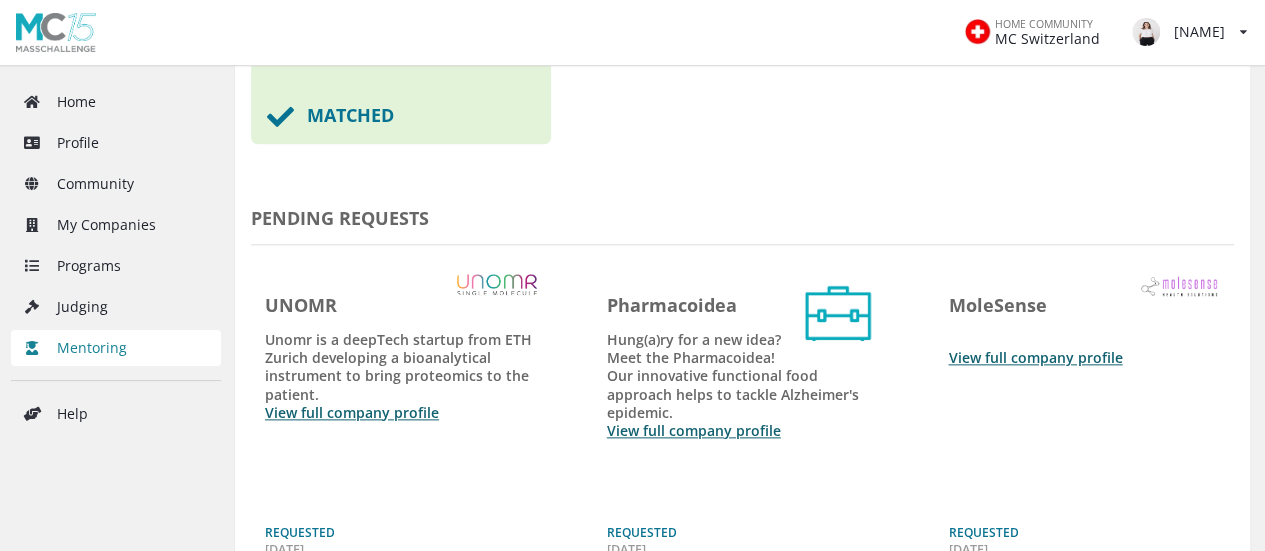 scroll, scrollTop: 1333, scrollLeft: 0, axis: vertical 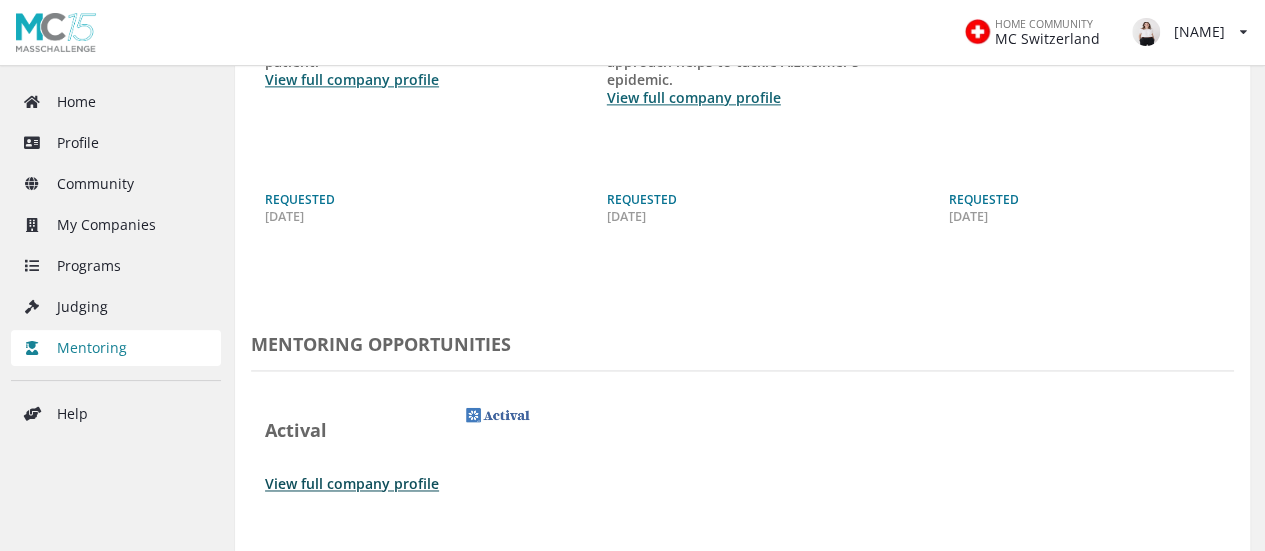 click on "View full company profile" at bounding box center [352, 483] 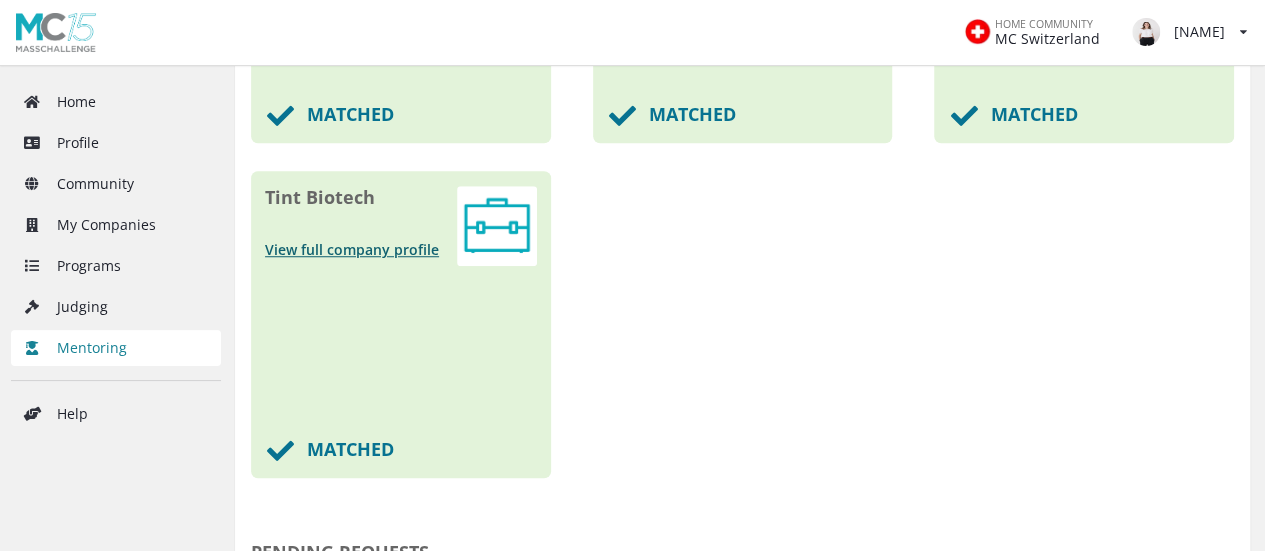 scroll, scrollTop: 333, scrollLeft: 0, axis: vertical 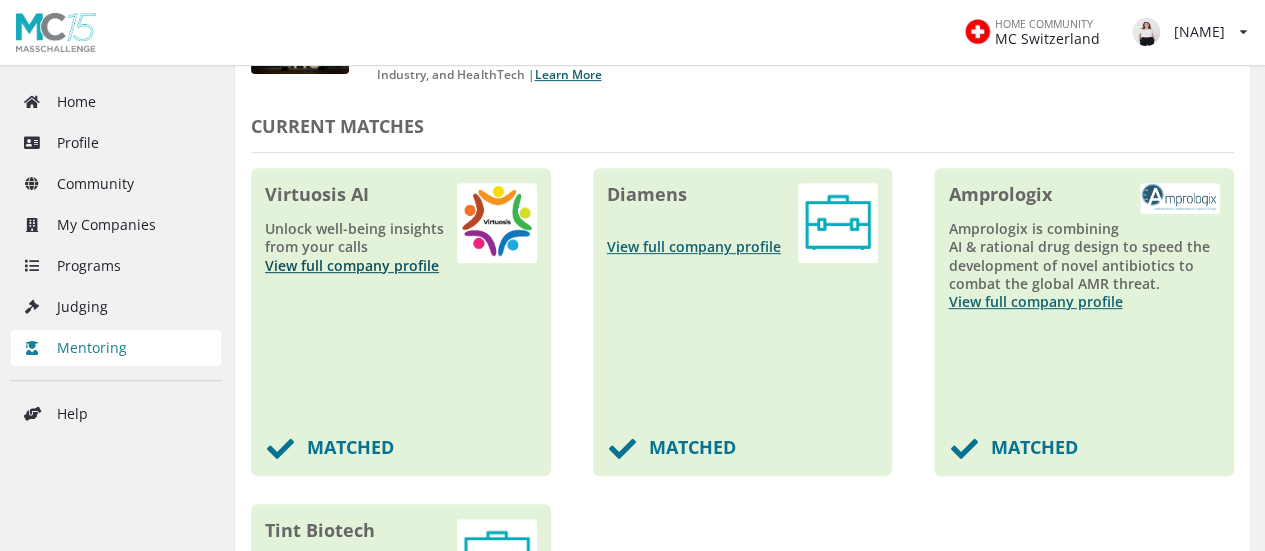 click on "View full company profile" at bounding box center (352, 265) 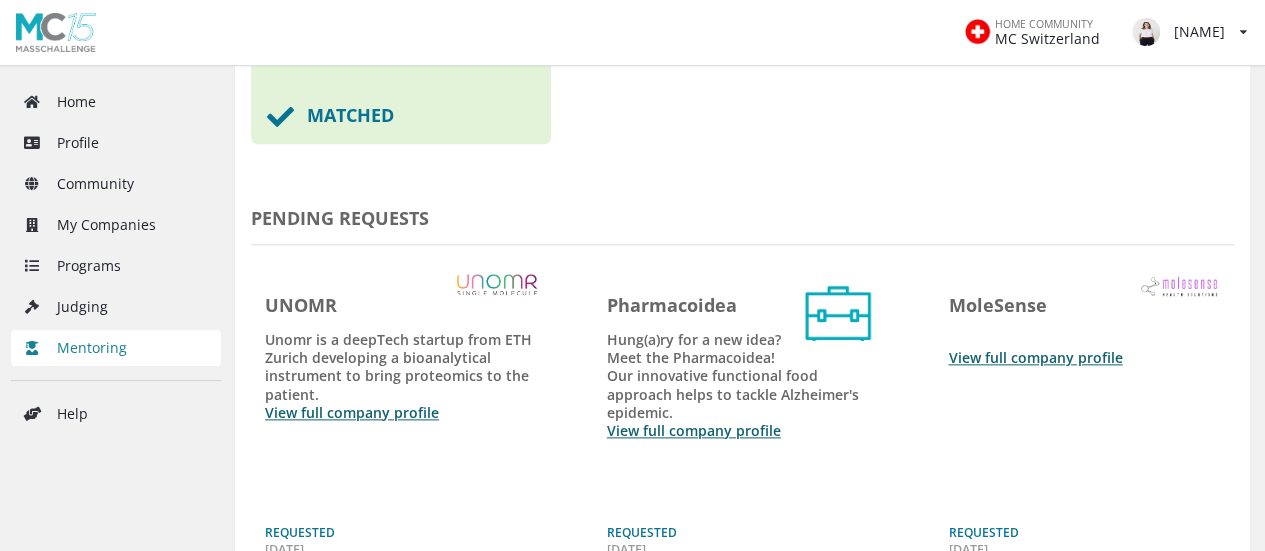 scroll, scrollTop: 666, scrollLeft: 0, axis: vertical 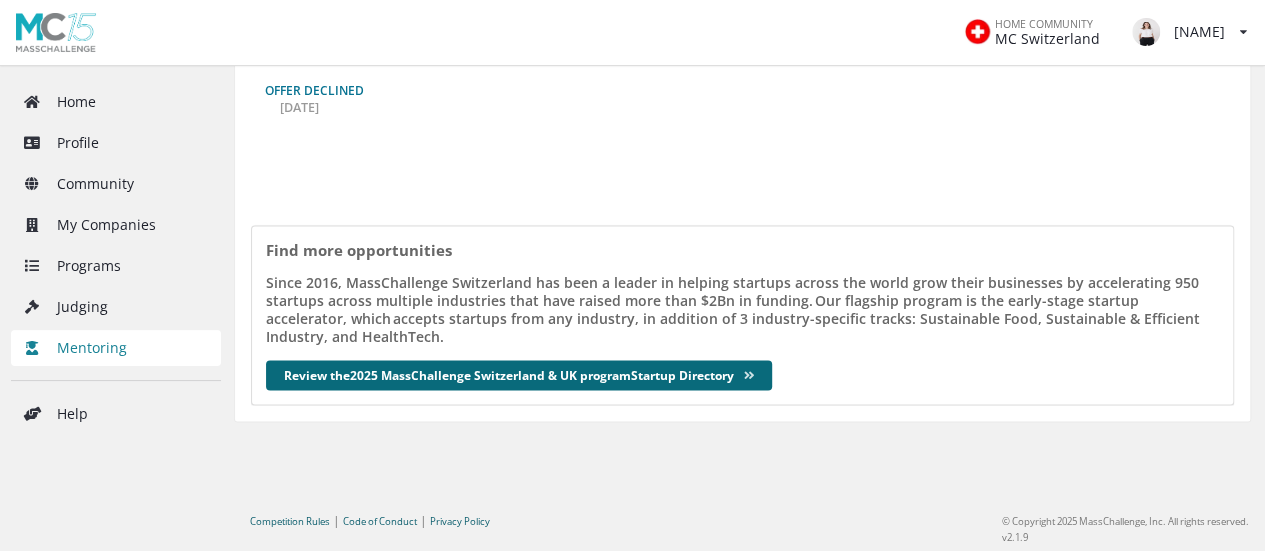 click on "Review the  2025 MassChallenge Switzerland & UK program  Startup Directory" at bounding box center [519, 376] 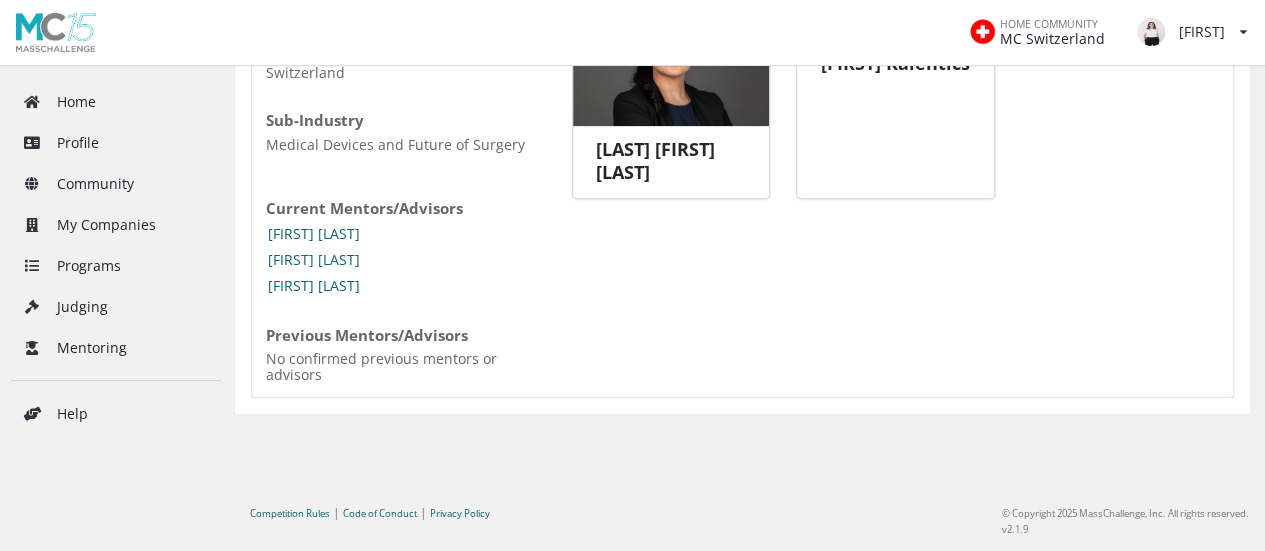 scroll, scrollTop: 0, scrollLeft: 0, axis: both 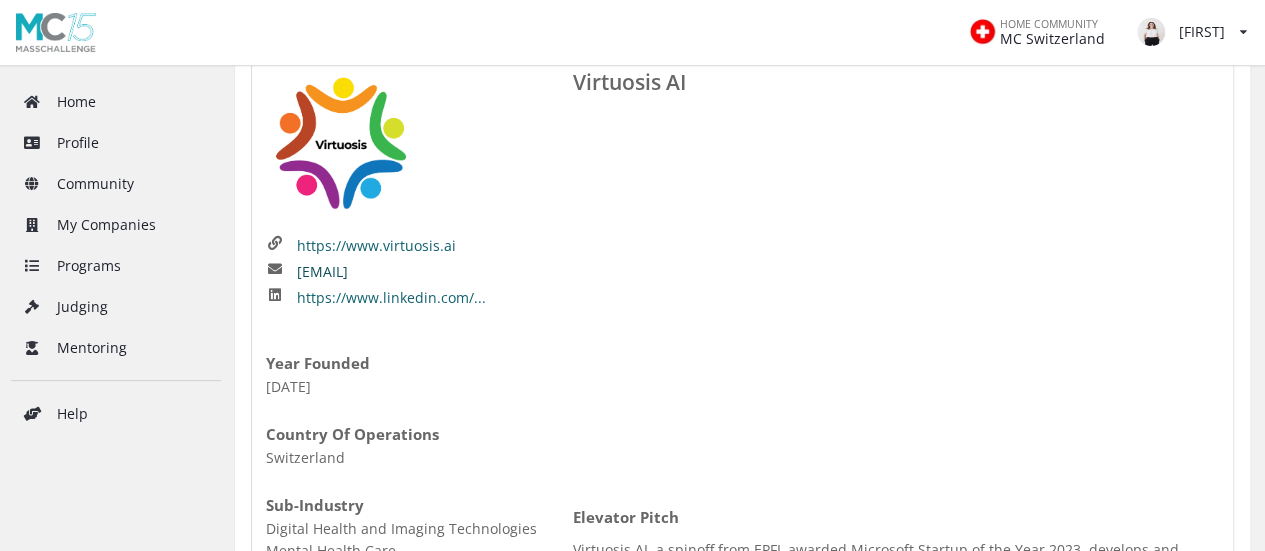 drag, startPoint x: 420, startPoint y: 266, endPoint x: 296, endPoint y: 265, distance: 124.004036 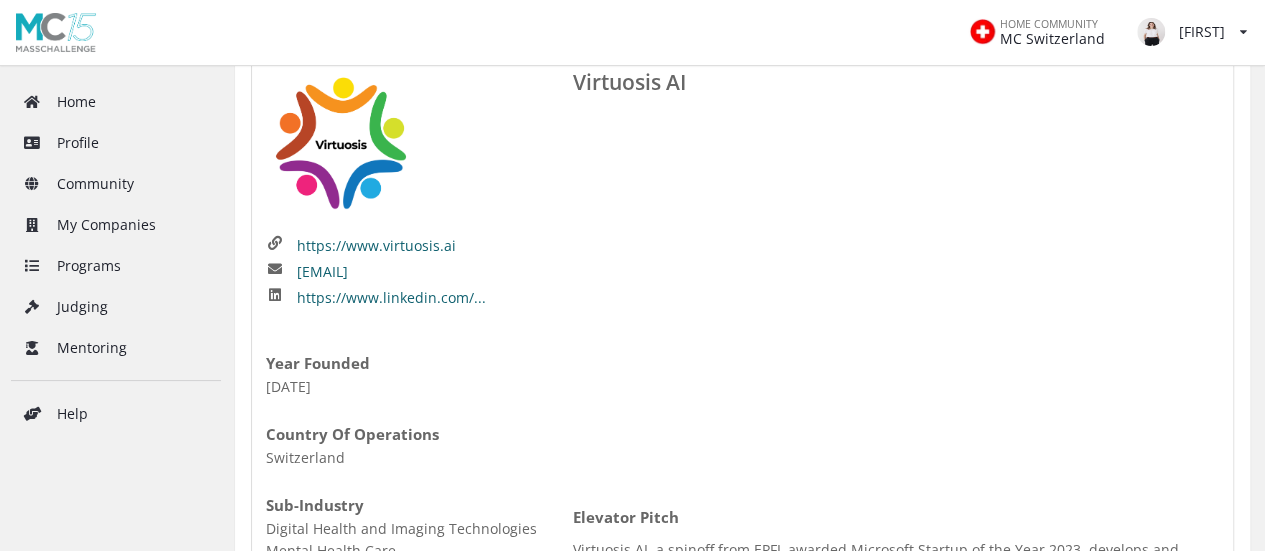 copy on "[EMAIL]" 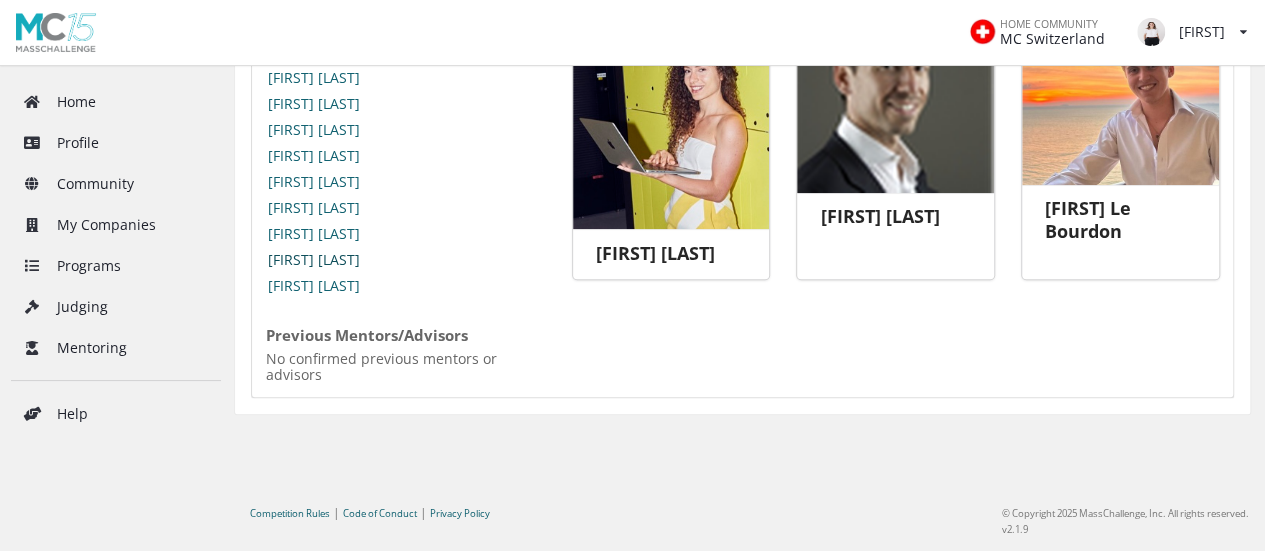 scroll, scrollTop: 538, scrollLeft: 0, axis: vertical 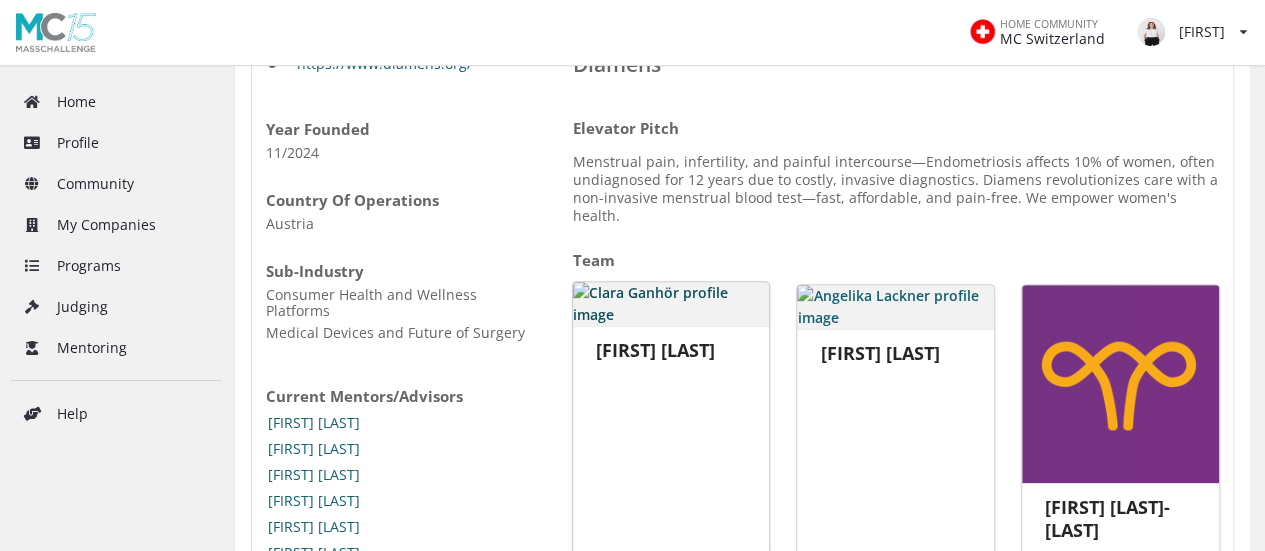 click on "[FIRST]   [LAST]" at bounding box center (671, 350) 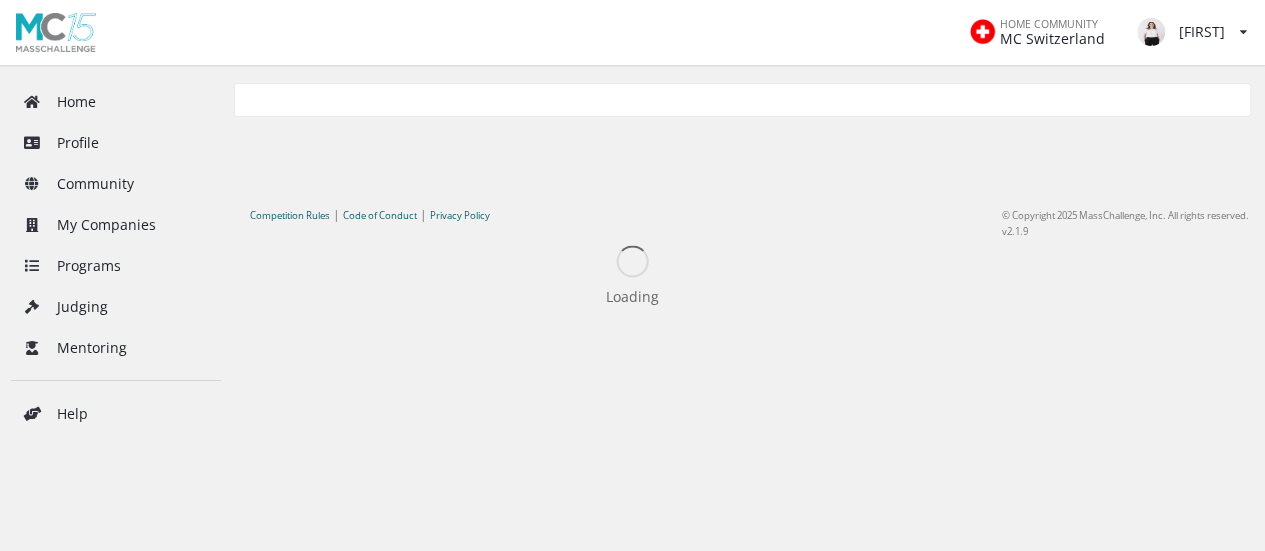 scroll, scrollTop: 0, scrollLeft: 0, axis: both 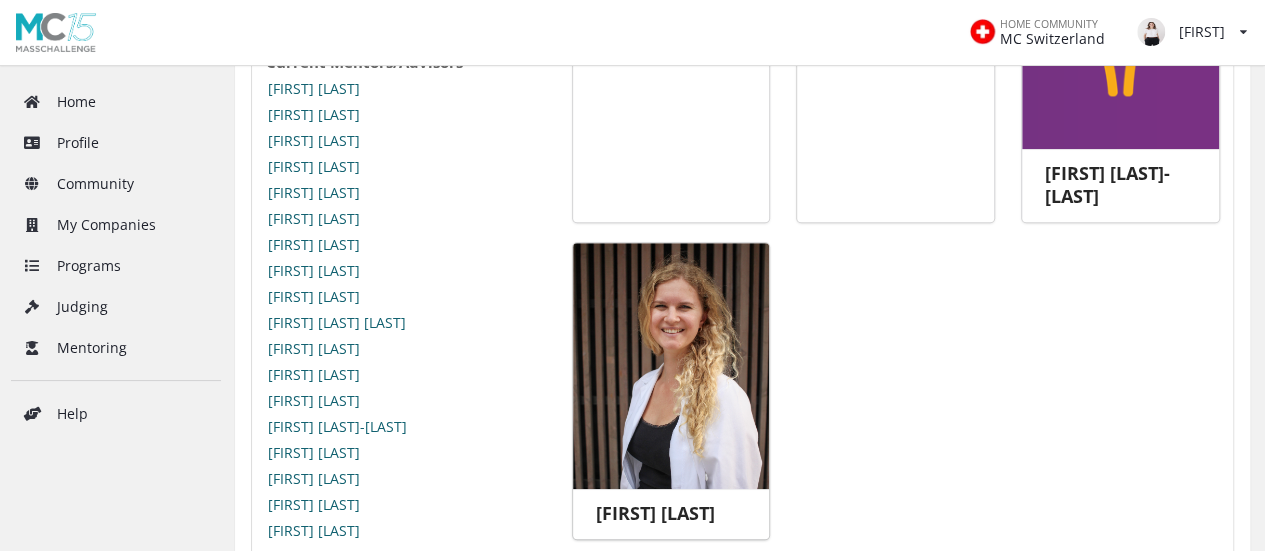 click at bounding box center (671, 366) 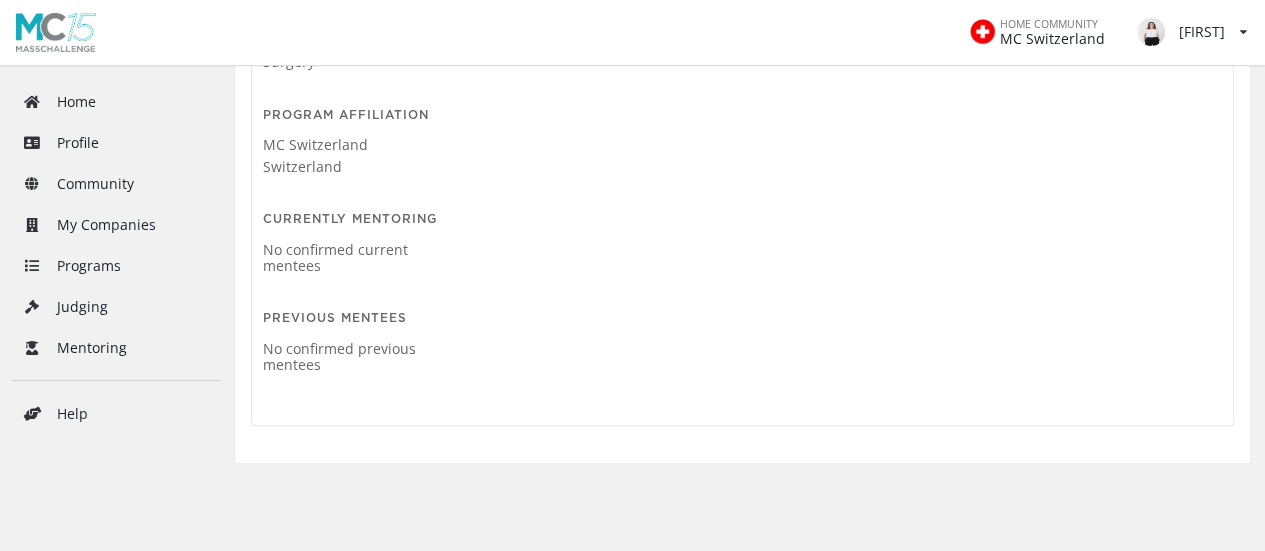 scroll, scrollTop: 333, scrollLeft: 0, axis: vertical 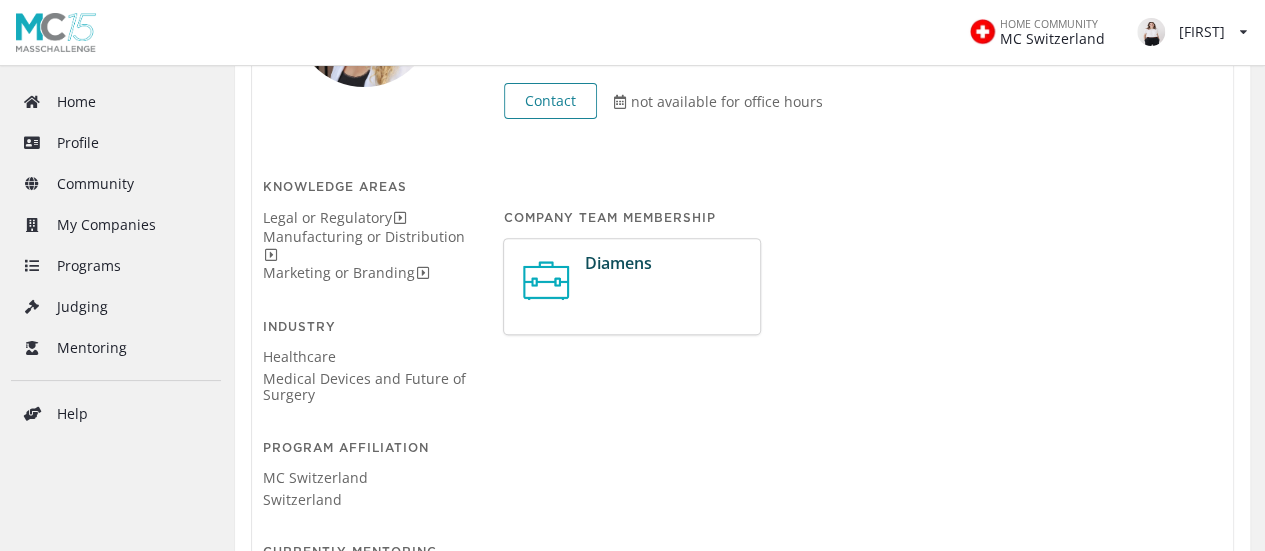 click on "Diamens" at bounding box center (618, 263) 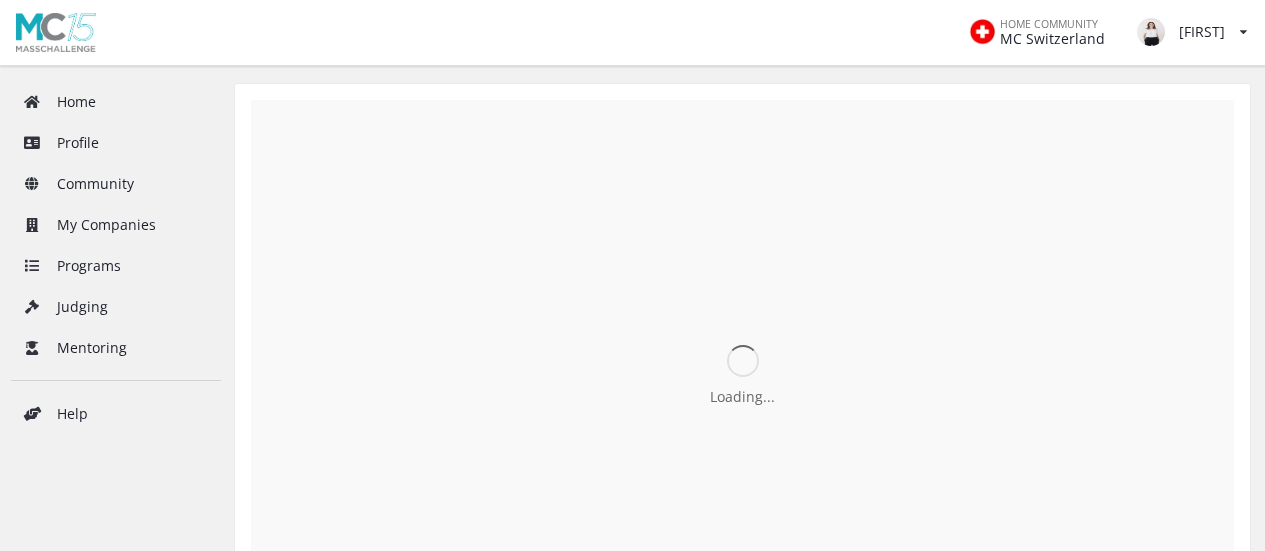 scroll, scrollTop: 0, scrollLeft: 0, axis: both 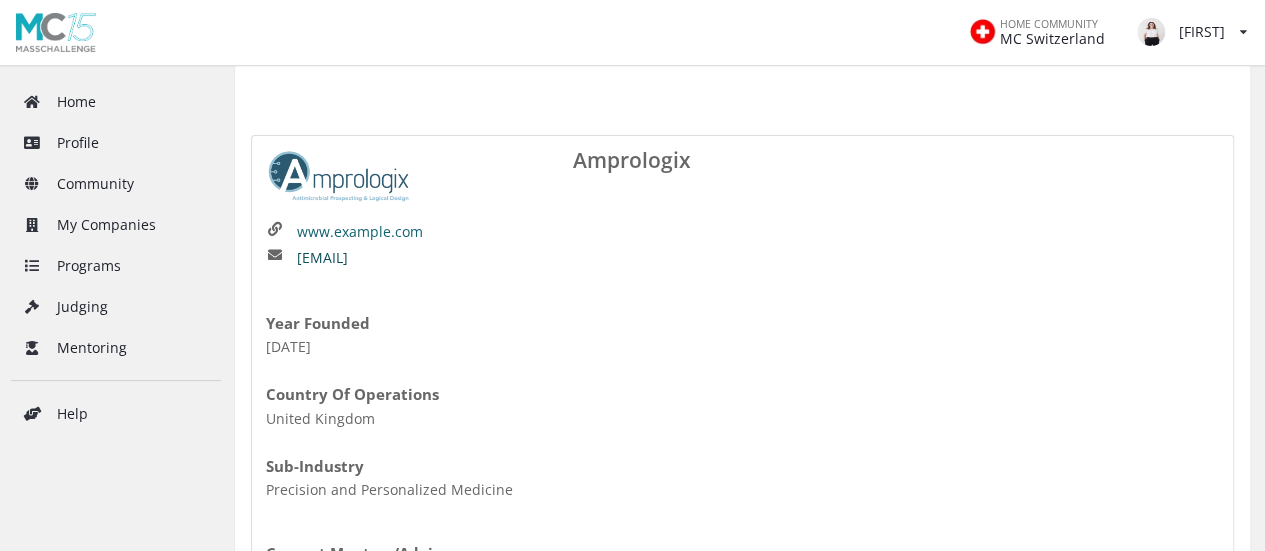 click on "[EMAIL]" at bounding box center (322, 258) 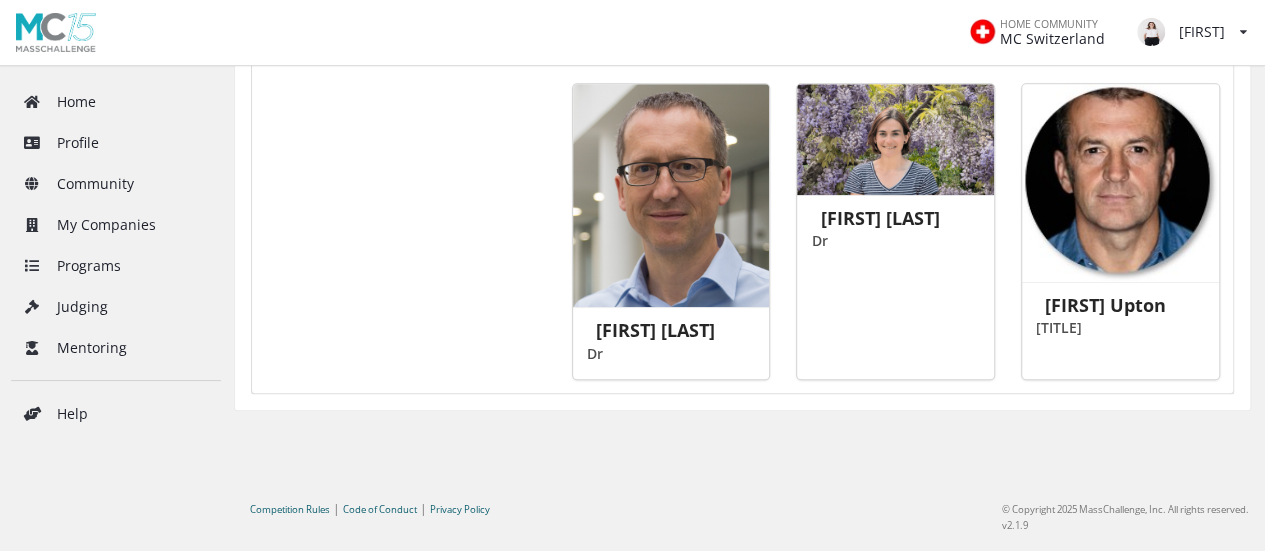 scroll, scrollTop: 126, scrollLeft: 0, axis: vertical 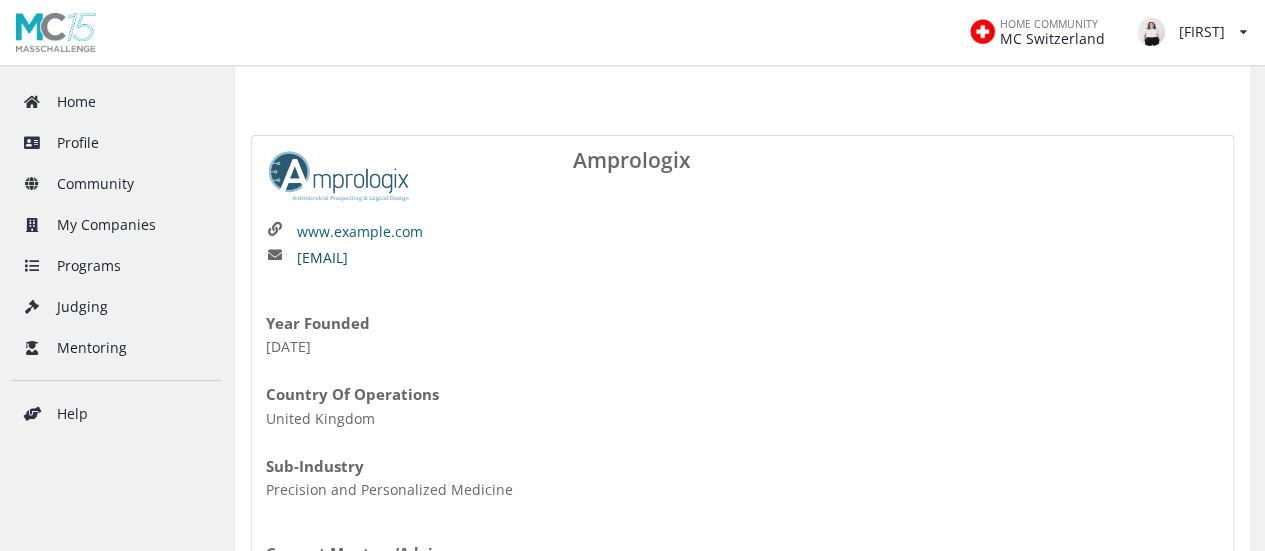 click on "[EMAIL]" at bounding box center [322, 258] 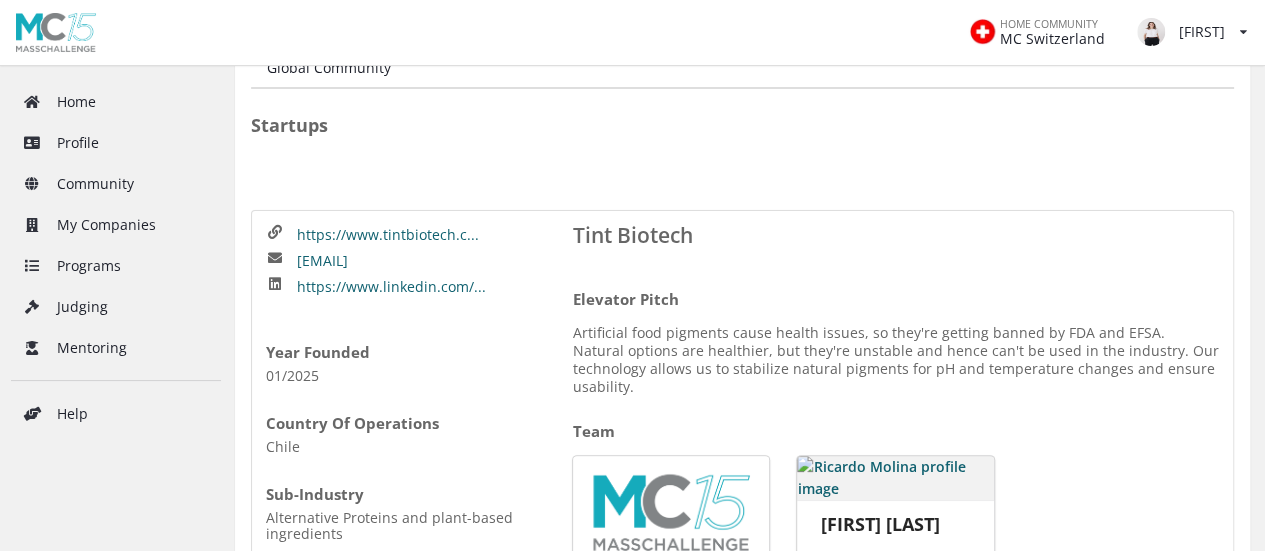 scroll, scrollTop: 0, scrollLeft: 0, axis: both 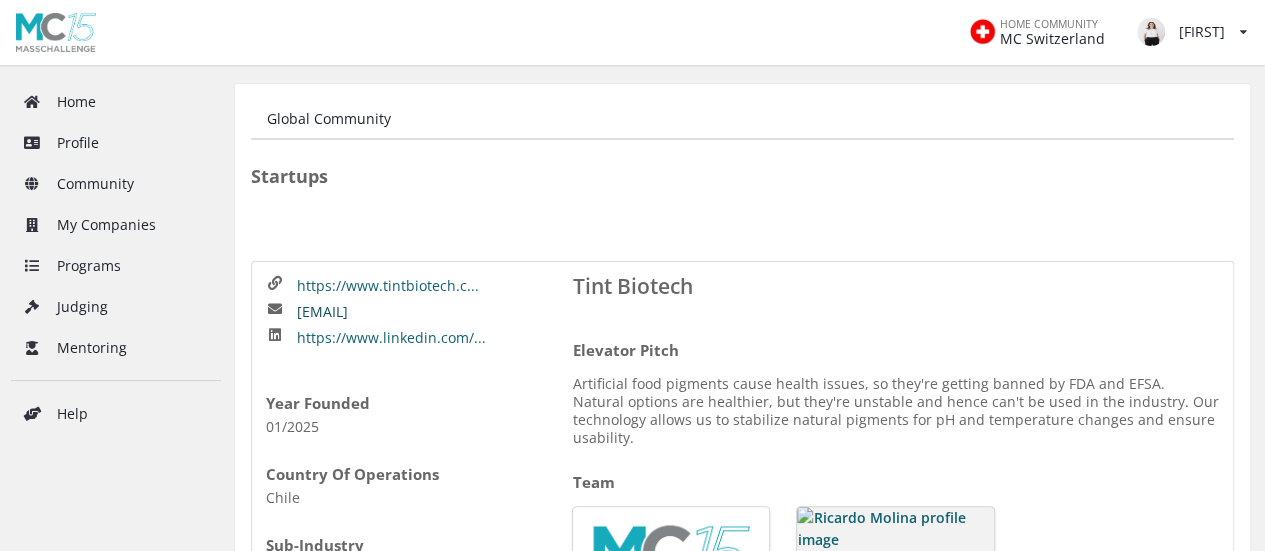 drag, startPoint x: 446, startPoint y: 313, endPoint x: 296, endPoint y: 311, distance: 150.01334 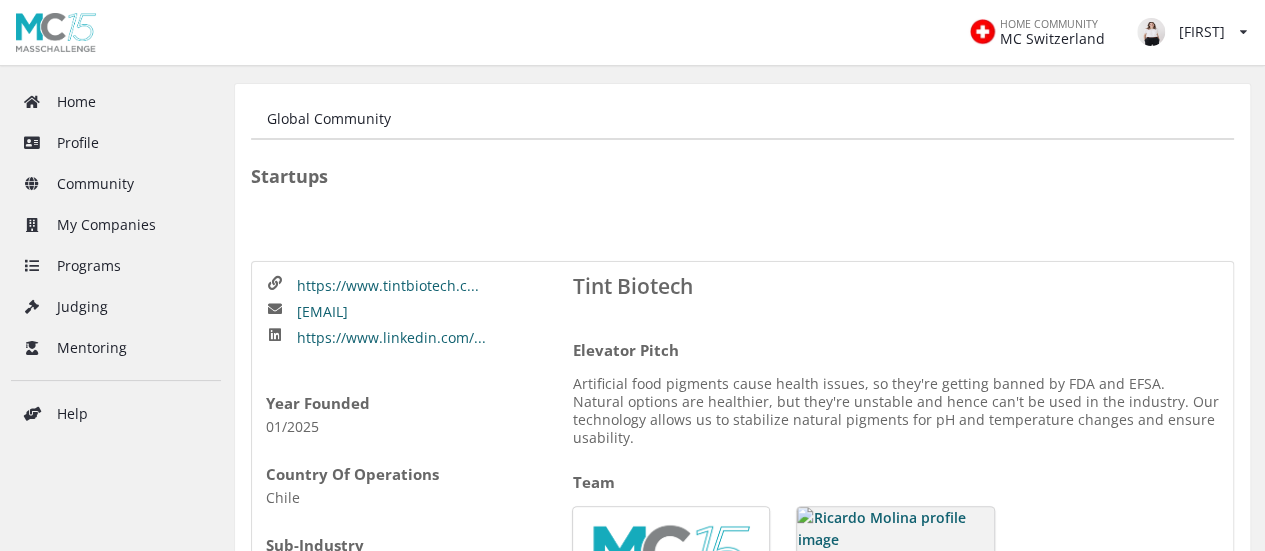 scroll, scrollTop: 333, scrollLeft: 0, axis: vertical 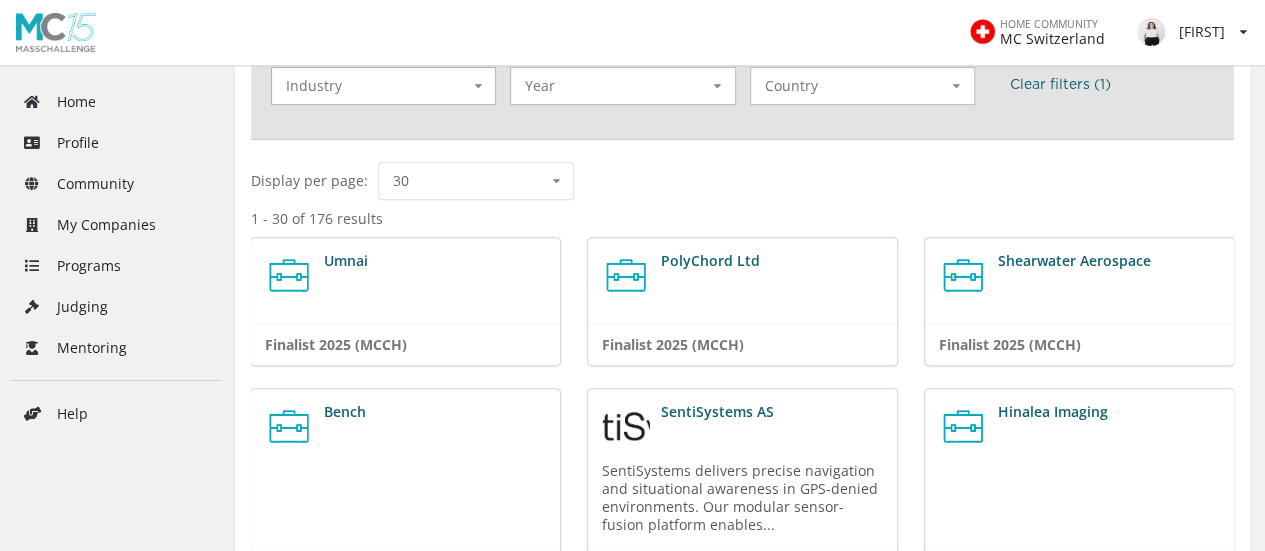 click on "Industry 55 Sustainable Food 47 Environment 31 Cross-Industry 24 Healthcare 13 Industry 4.0 6 Security and Resiliency" at bounding box center (383, 86) 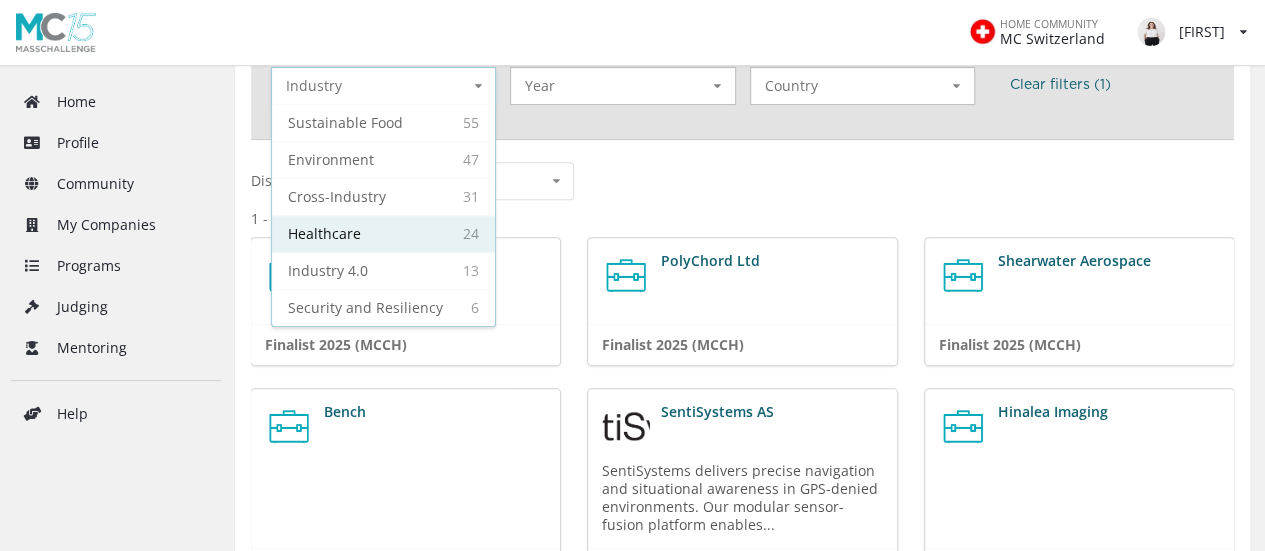 click on "Healthcare" at bounding box center [345, 122] 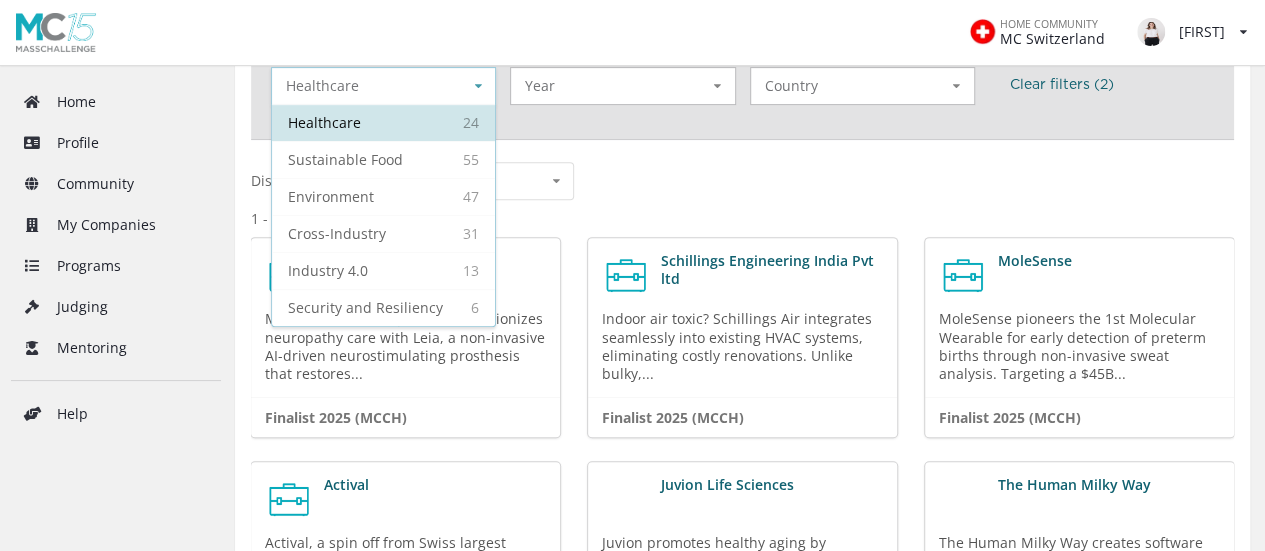 click on "Display per page:   30 10 30 50 70 100" at bounding box center [742, 181] 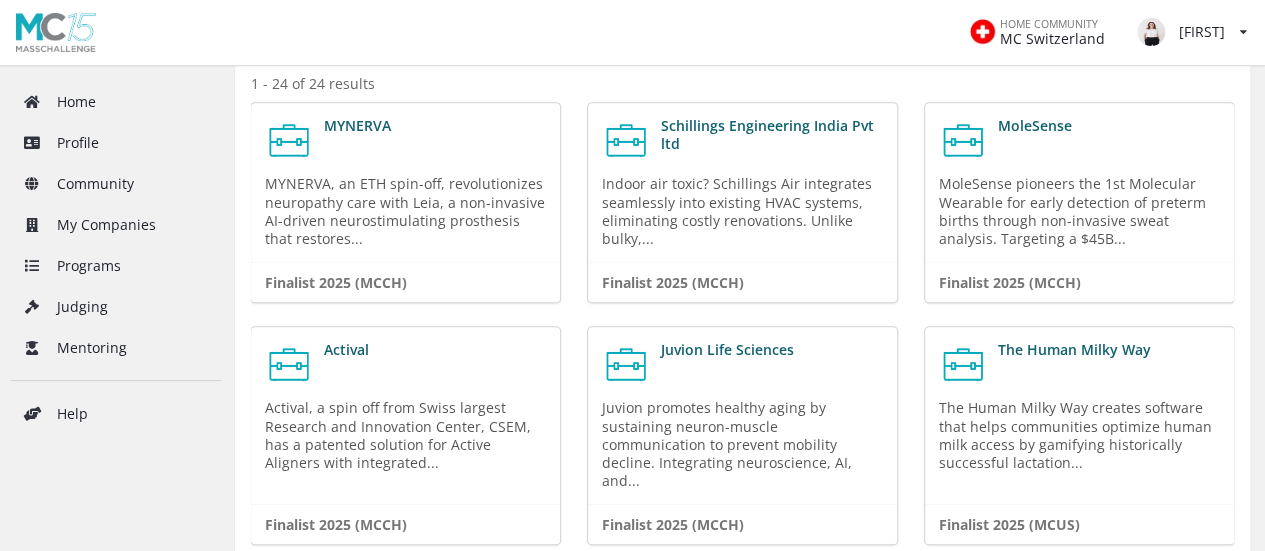 scroll, scrollTop: 572, scrollLeft: 0, axis: vertical 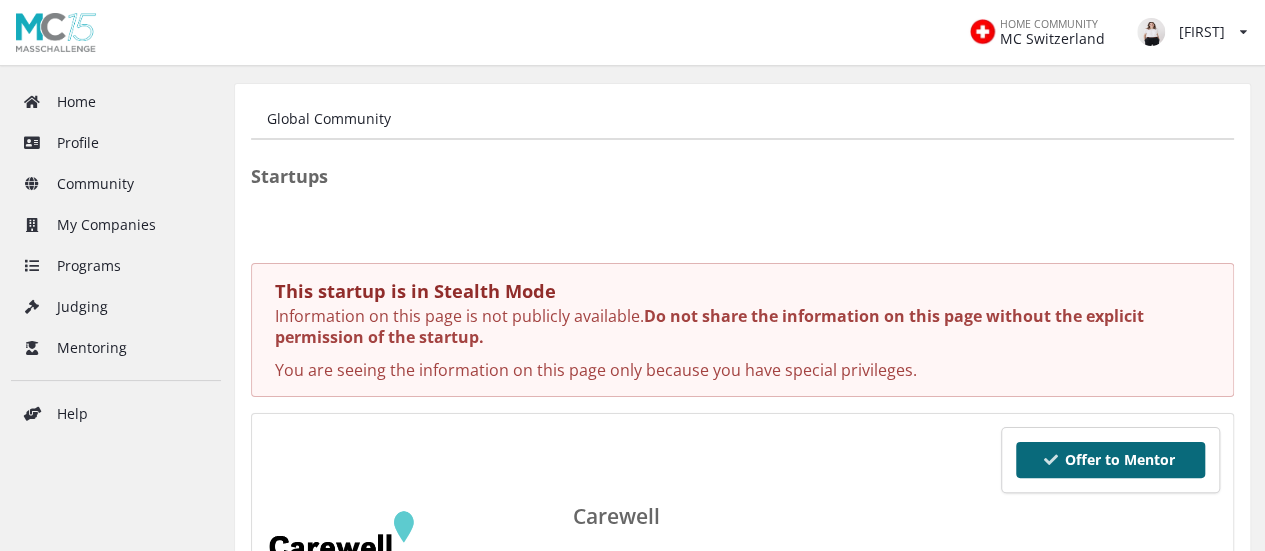 click on "Offer to Mentor" at bounding box center [1110, 460] 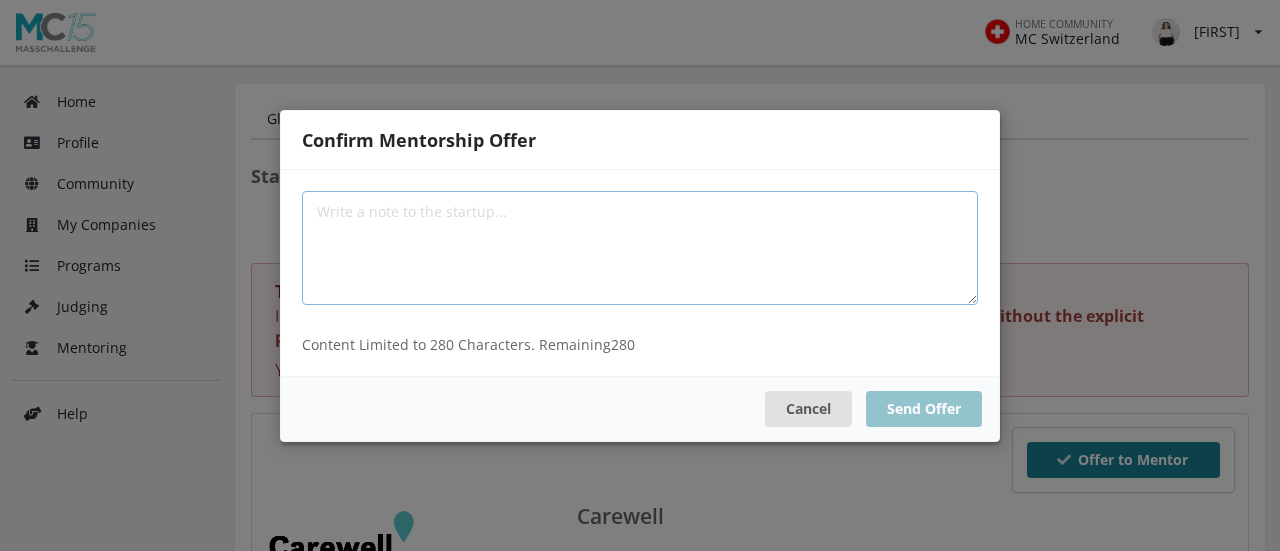 click at bounding box center (640, 248) 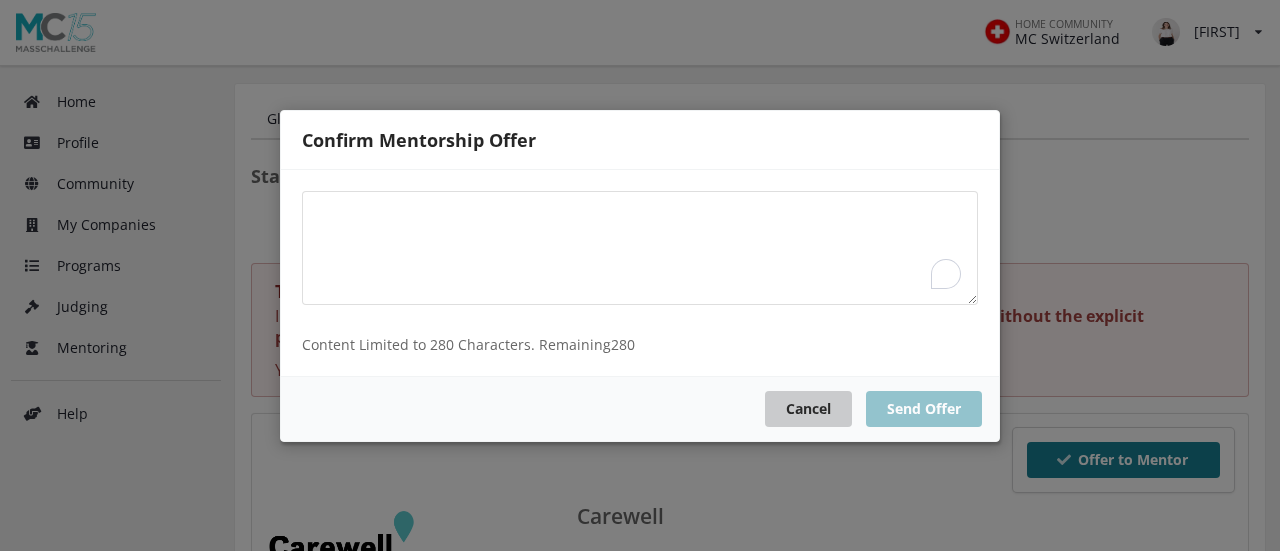 click on "Cancel" at bounding box center (808, 408) 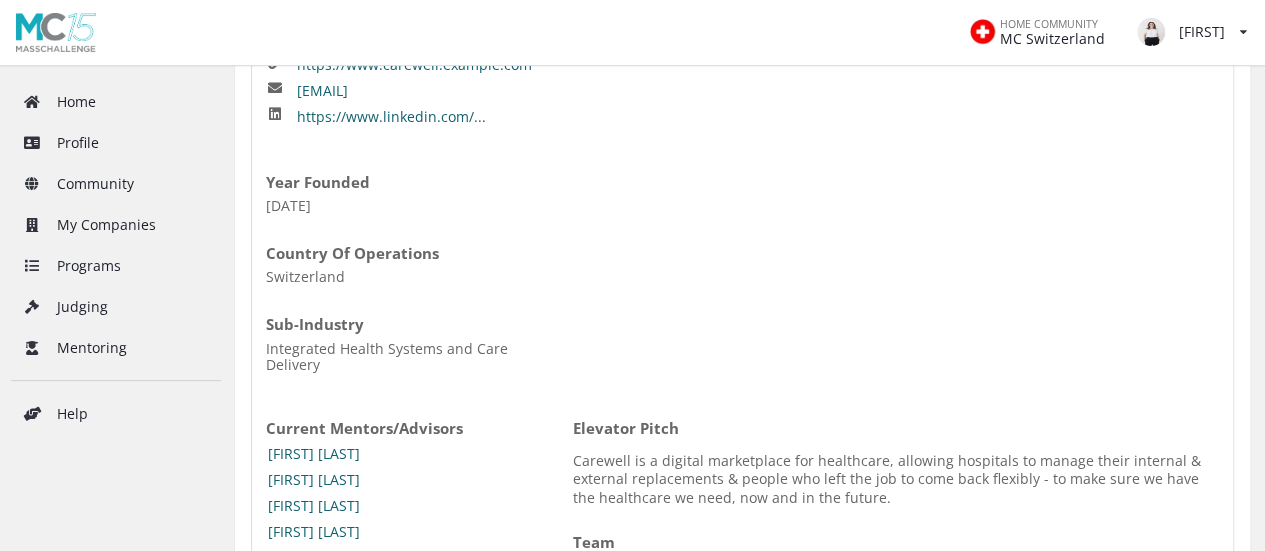 scroll, scrollTop: 370, scrollLeft: 0, axis: vertical 